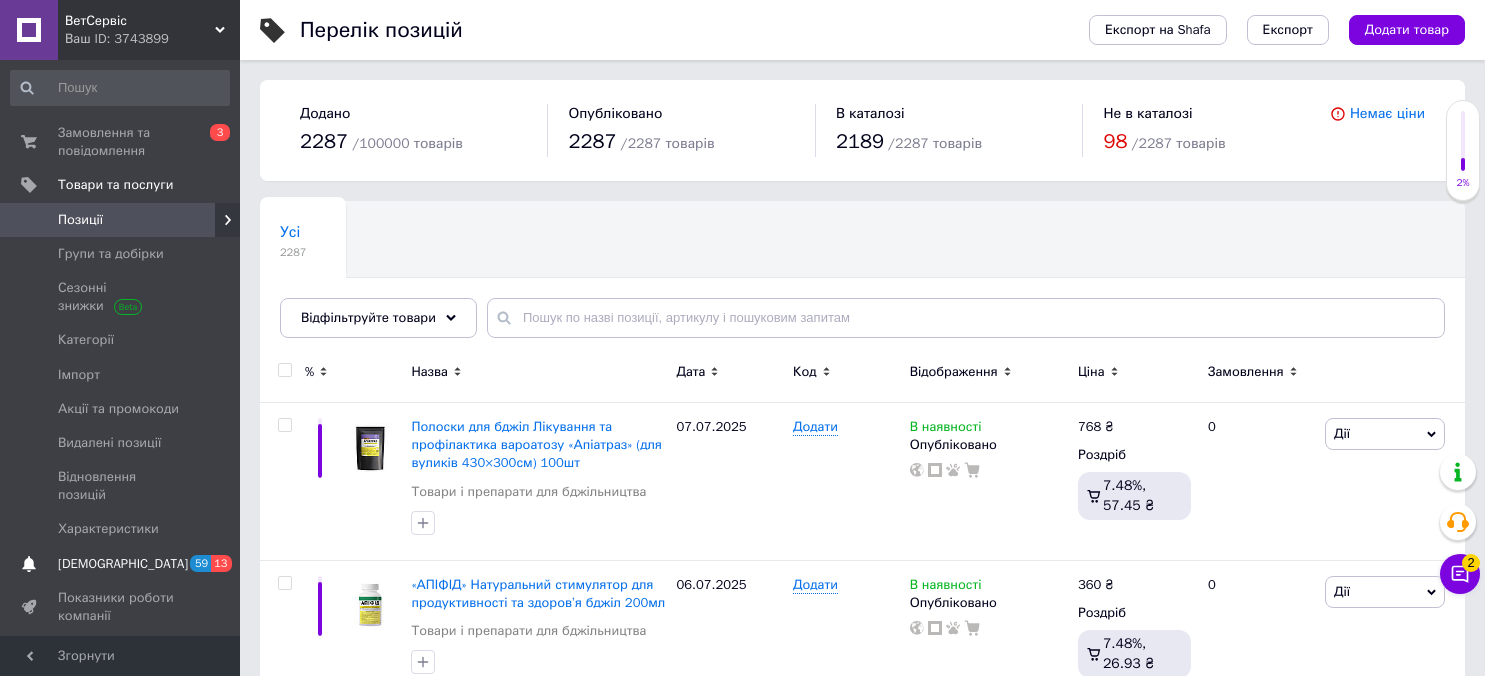 click on "[DEMOGRAPHIC_DATA]" at bounding box center (123, 564) 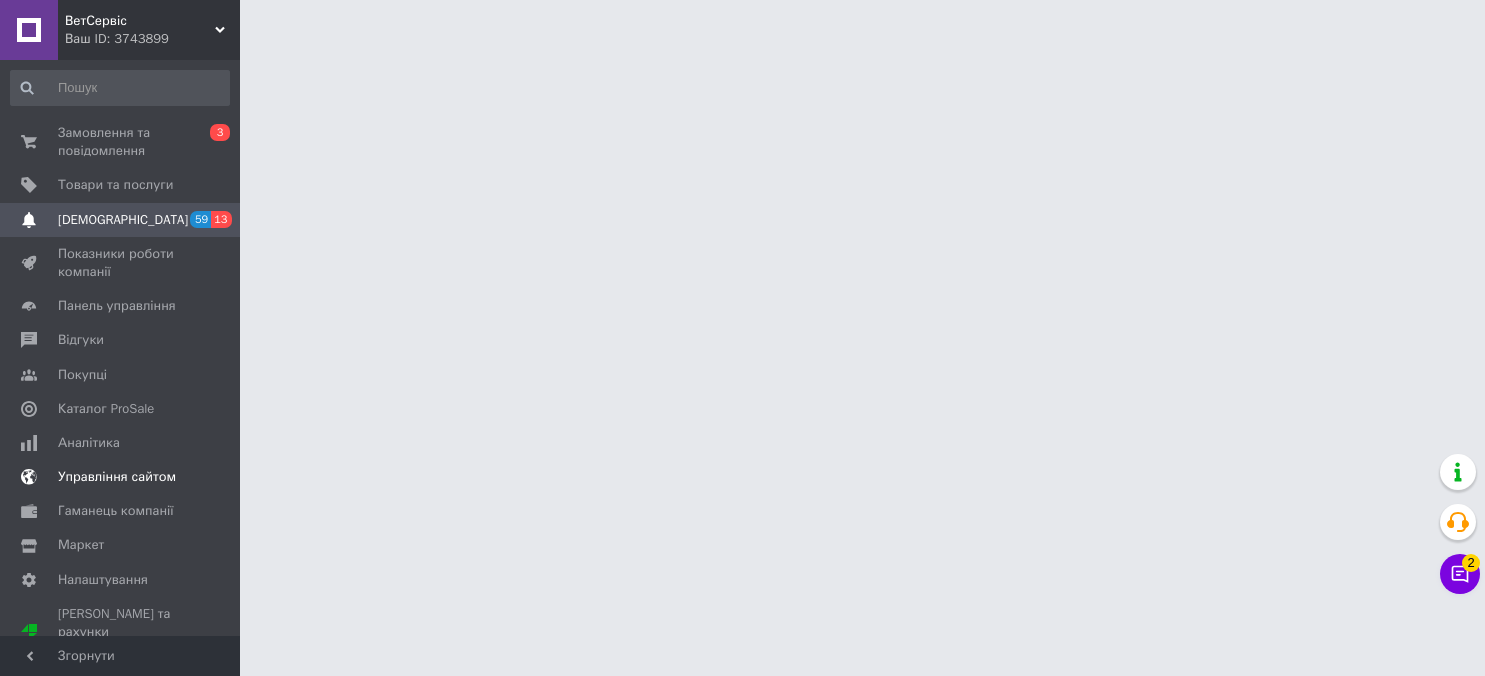 scroll, scrollTop: 0, scrollLeft: 0, axis: both 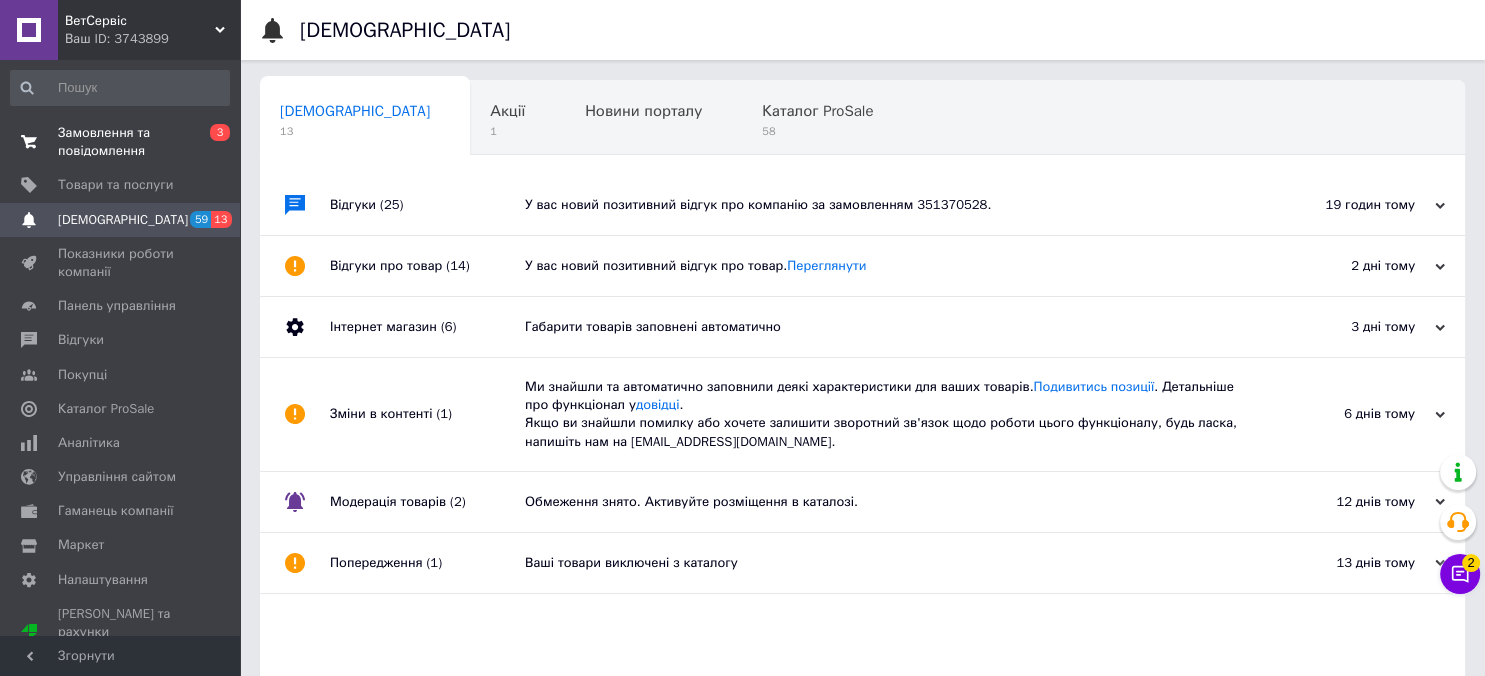 click on "Замовлення та повідомлення" at bounding box center (121, 142) 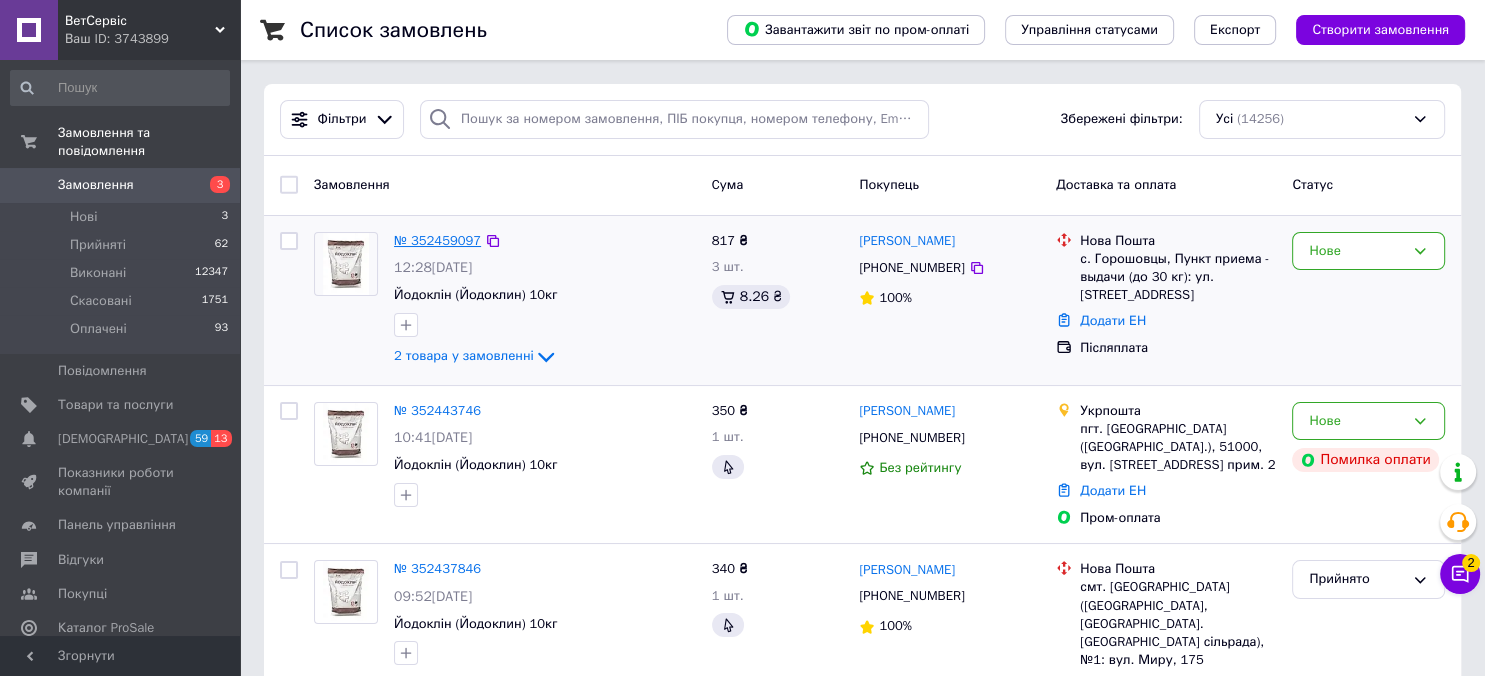 click on "№ 352459097" at bounding box center [437, 240] 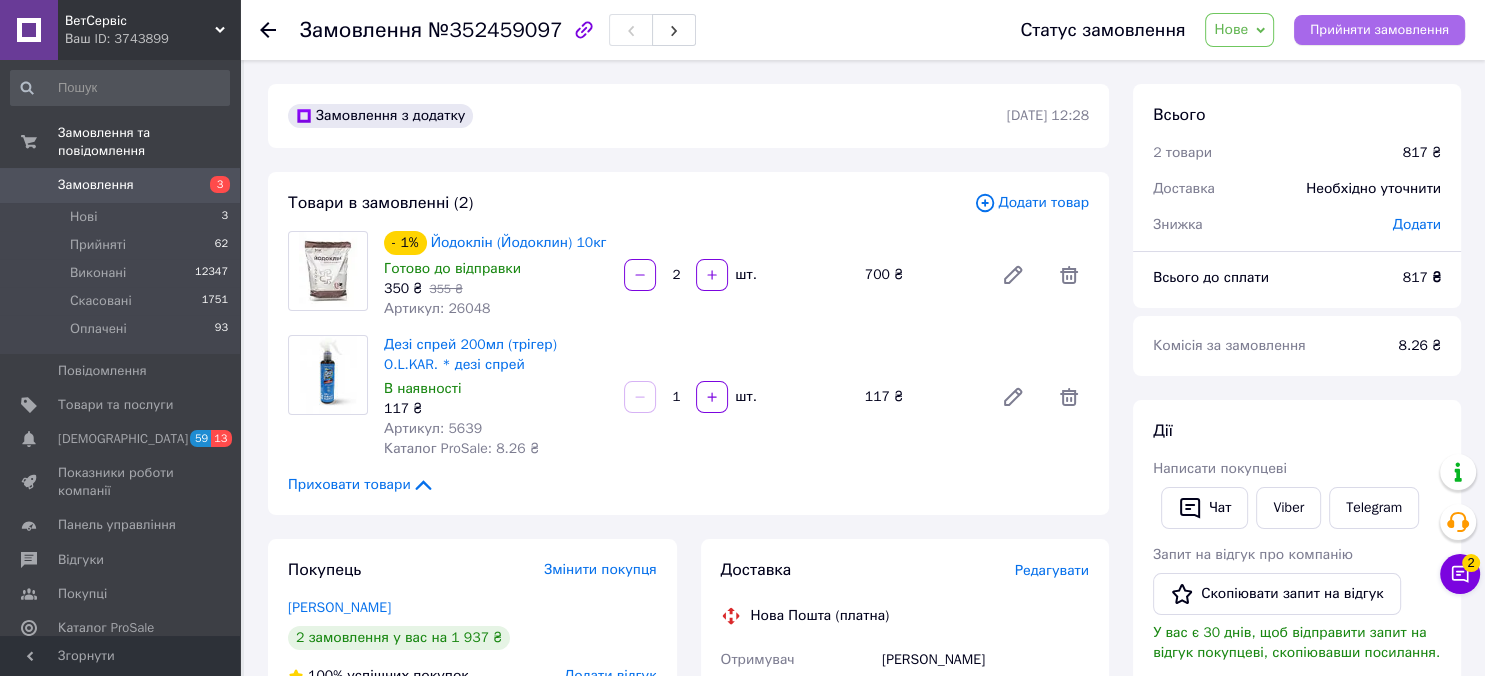 click on "Прийняти замовлення" at bounding box center (1379, 30) 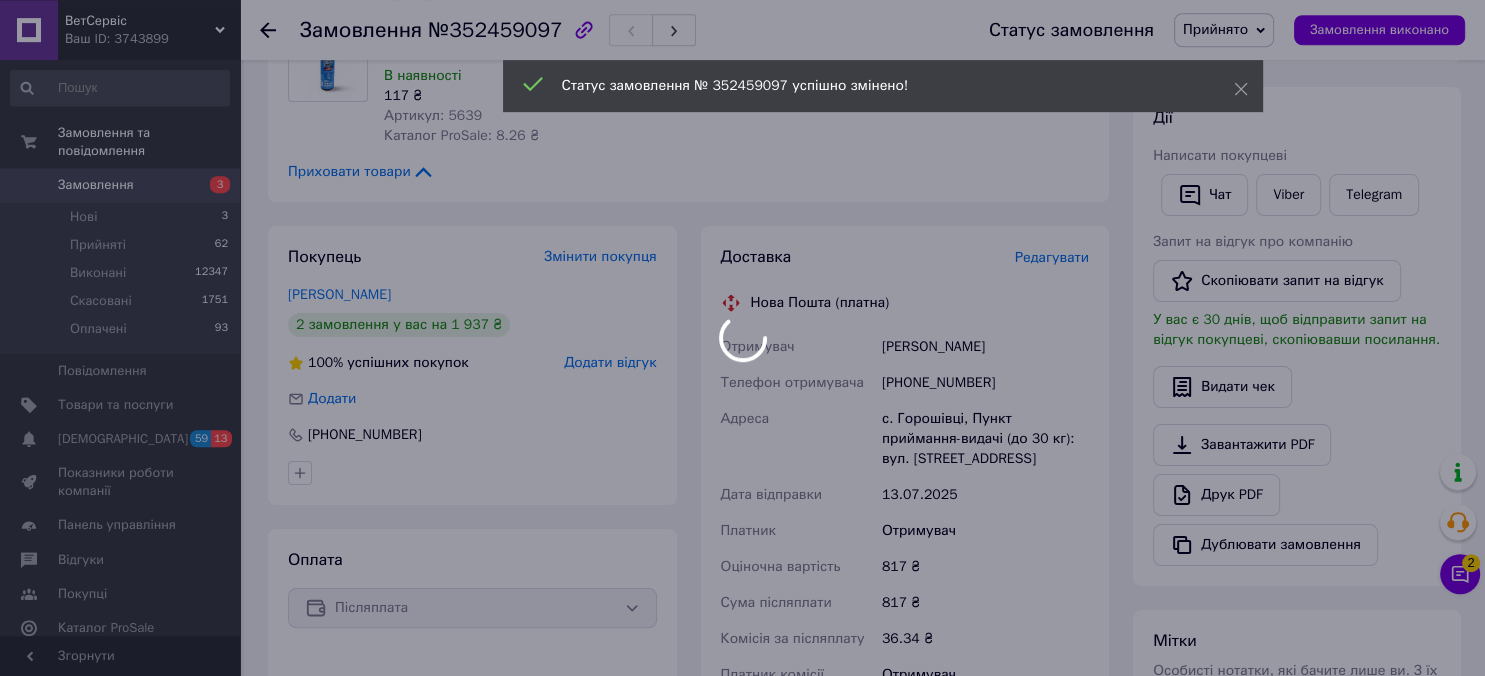 scroll, scrollTop: 316, scrollLeft: 0, axis: vertical 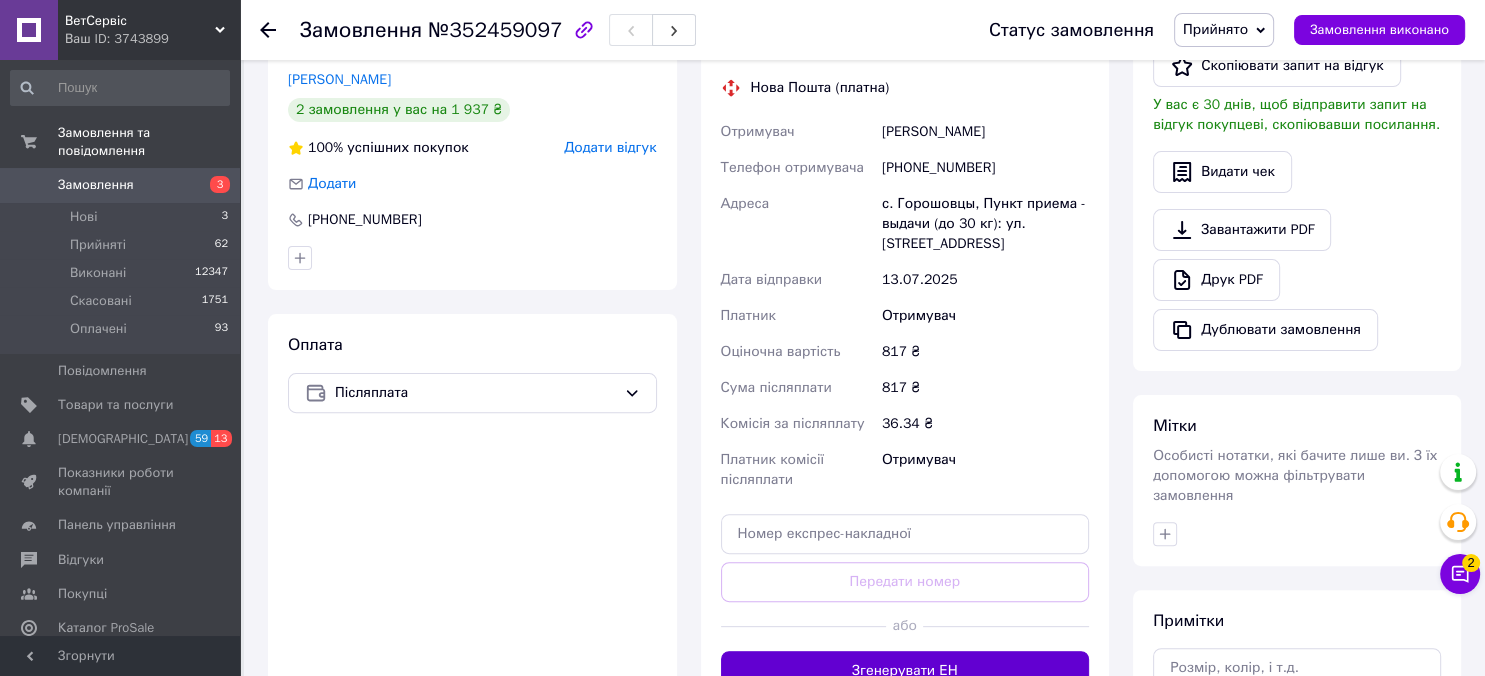 click on "Згенерувати ЕН" at bounding box center [905, 671] 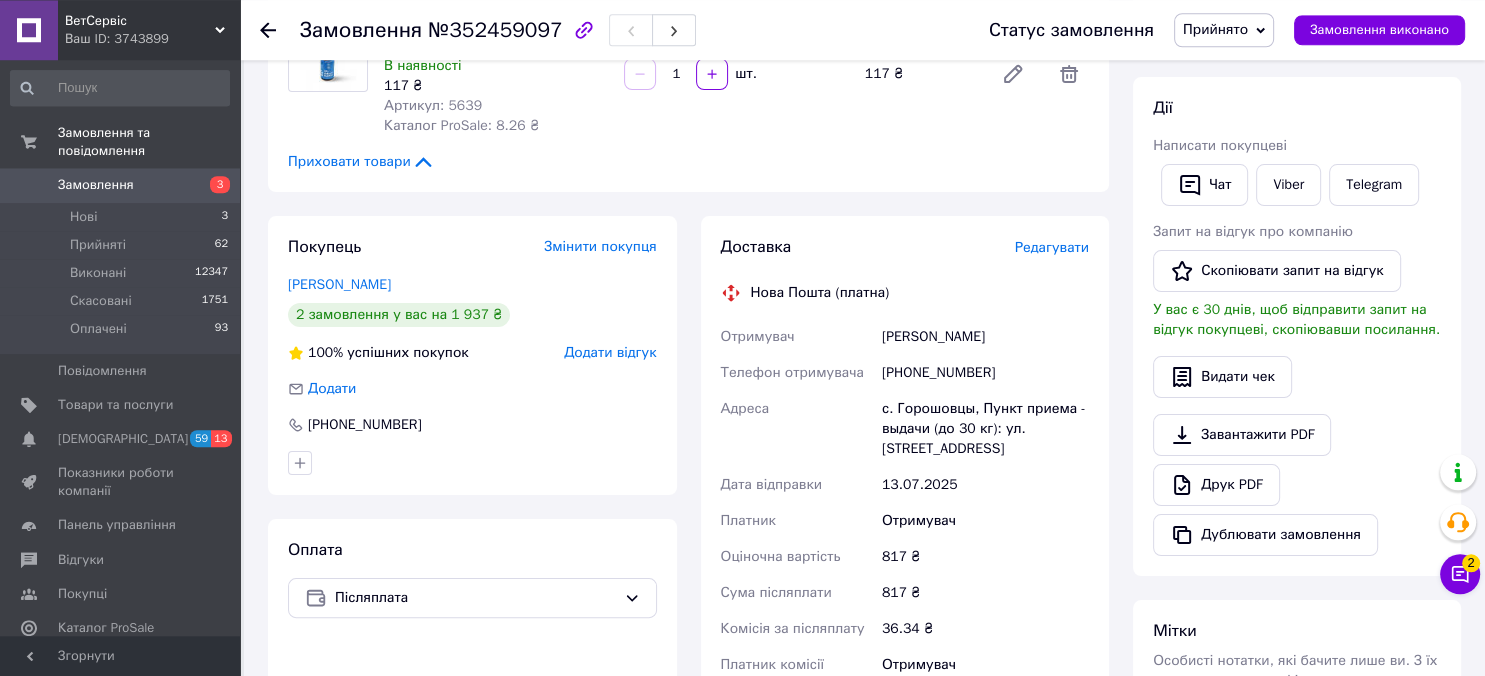 scroll, scrollTop: 211, scrollLeft: 0, axis: vertical 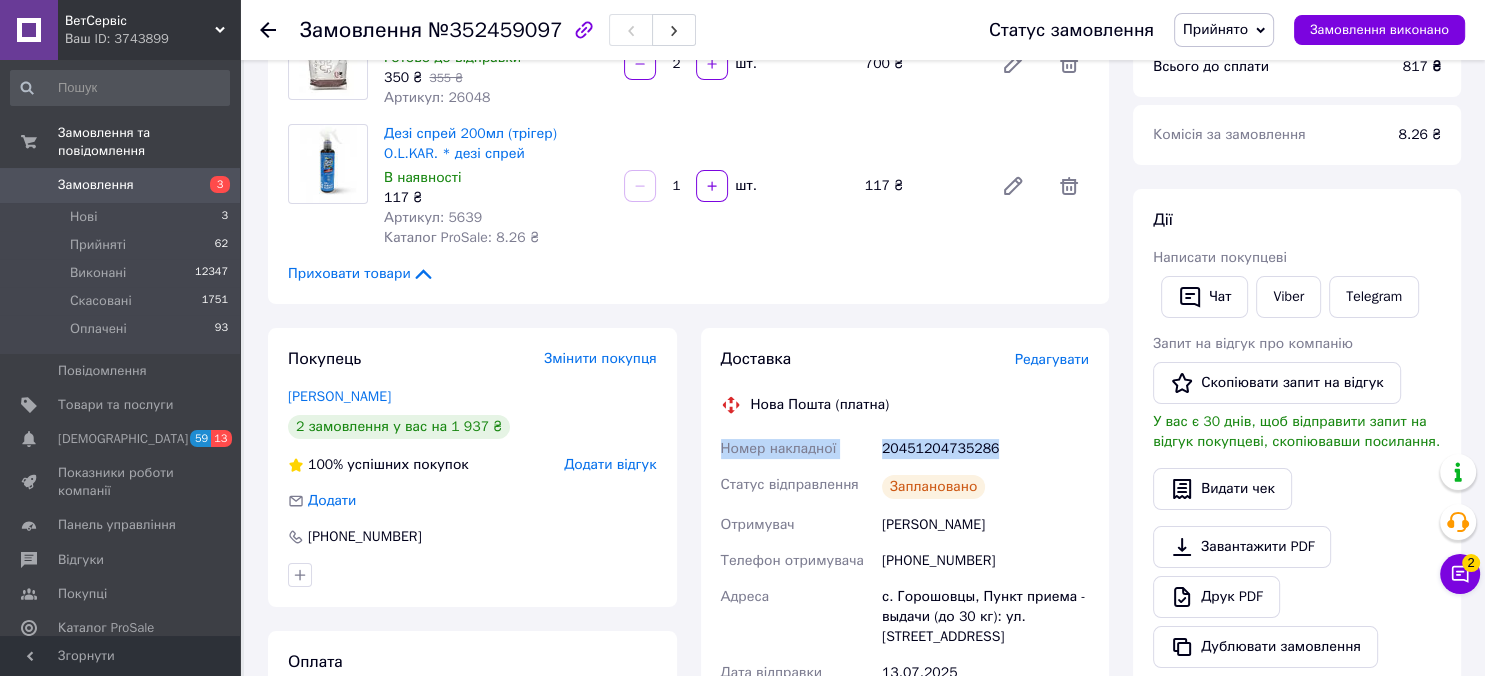 drag, startPoint x: 1022, startPoint y: 458, endPoint x: 718, endPoint y: 461, distance: 304.0148 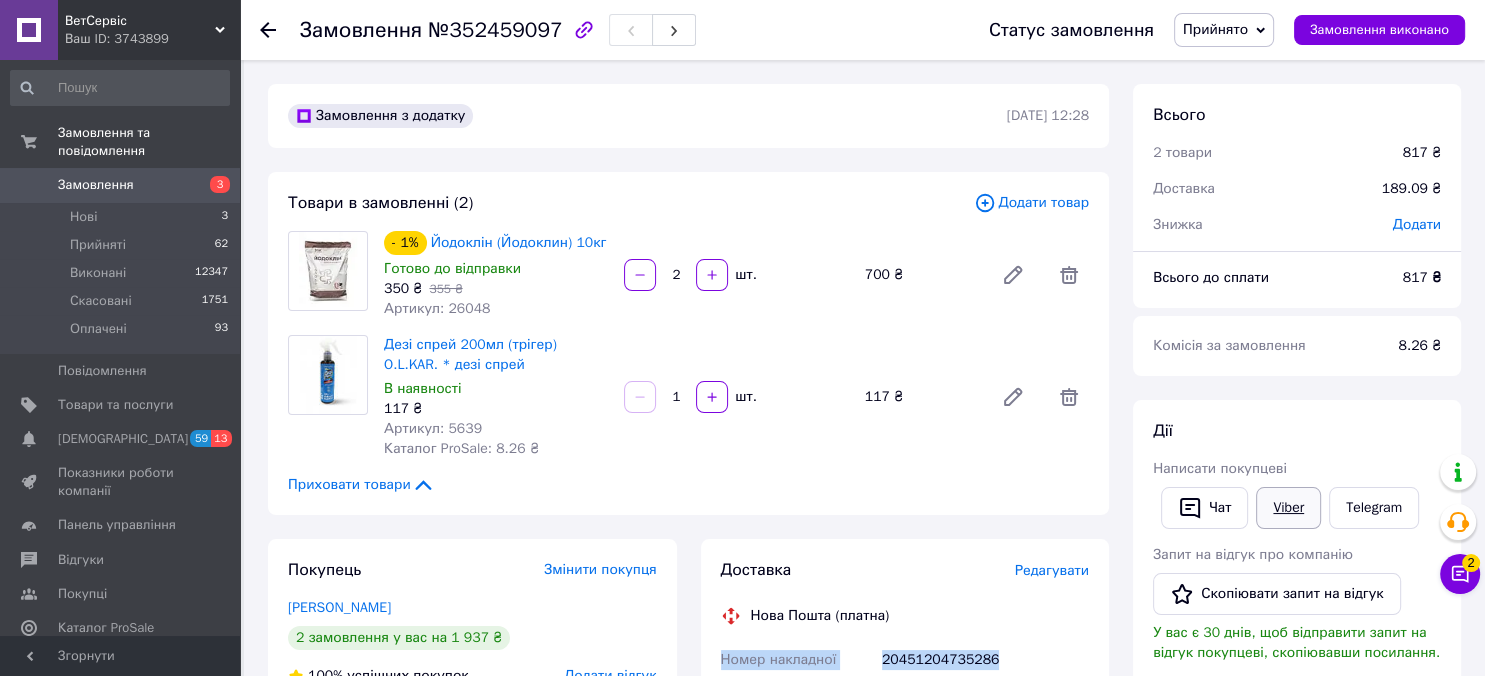 click on "Viber" at bounding box center [1288, 508] 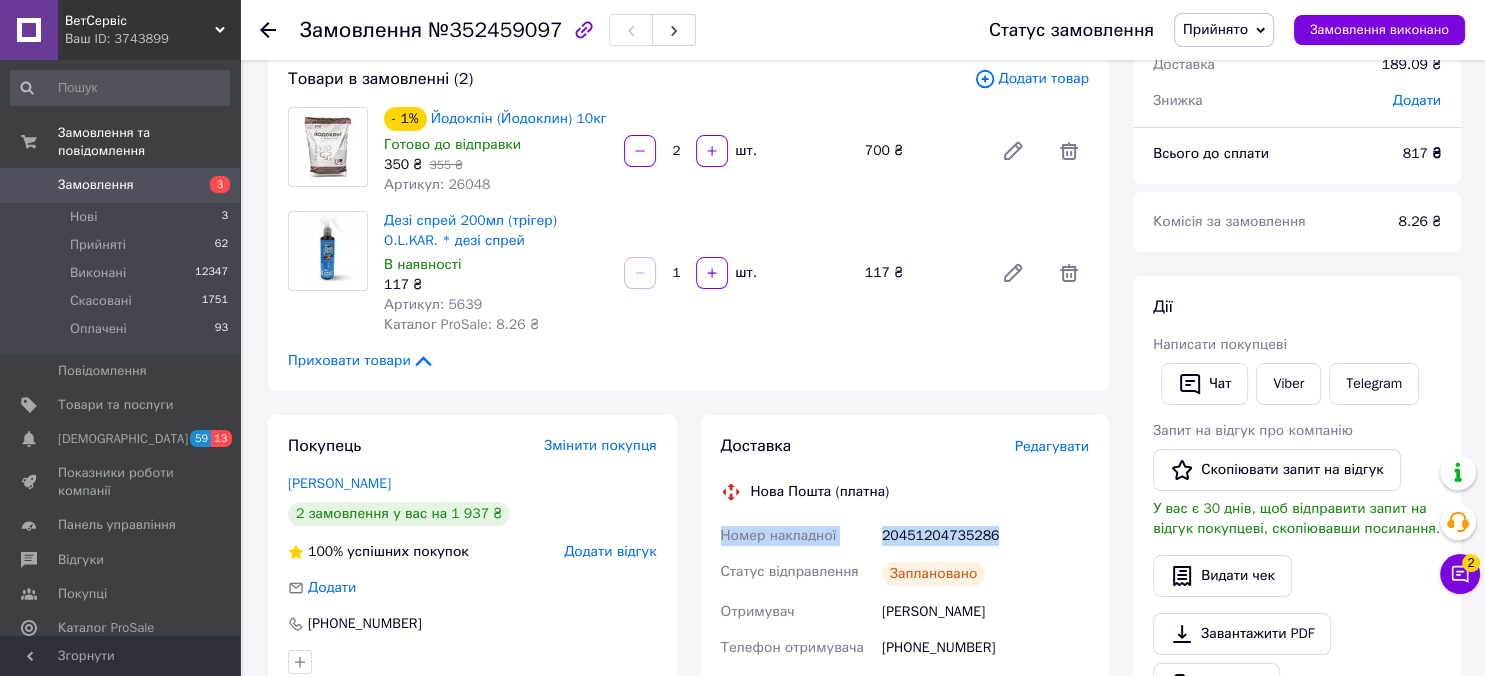 scroll, scrollTop: 211, scrollLeft: 0, axis: vertical 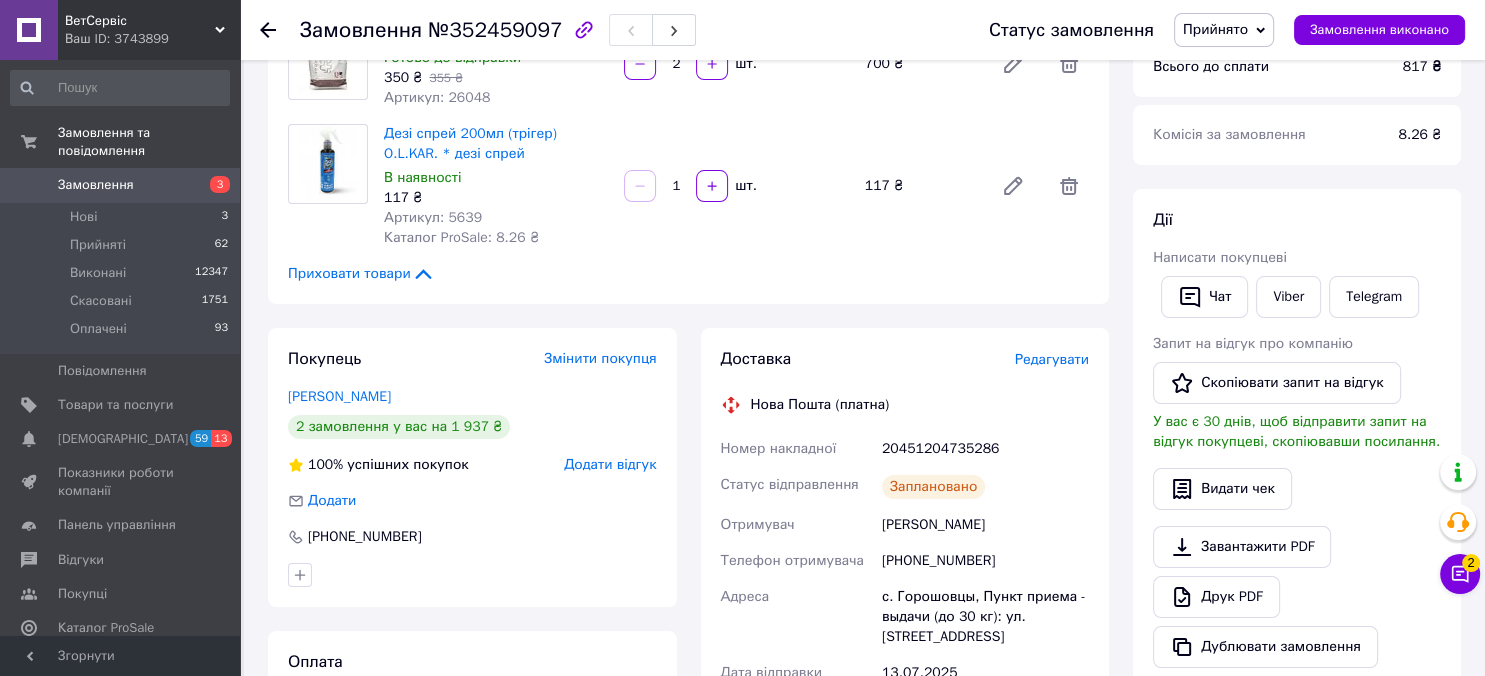 click on "Заплановано" at bounding box center [985, 487] 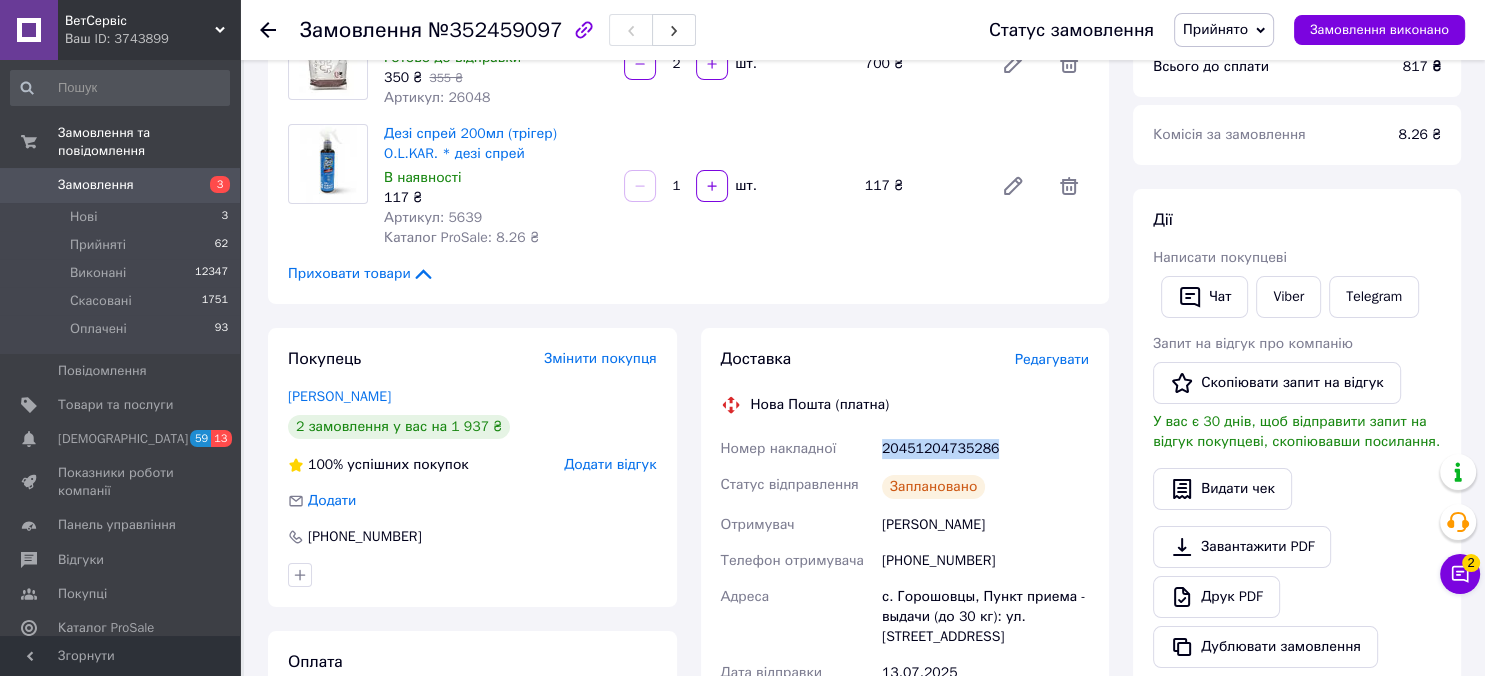 drag, startPoint x: 994, startPoint y: 446, endPoint x: 882, endPoint y: 450, distance: 112.0714 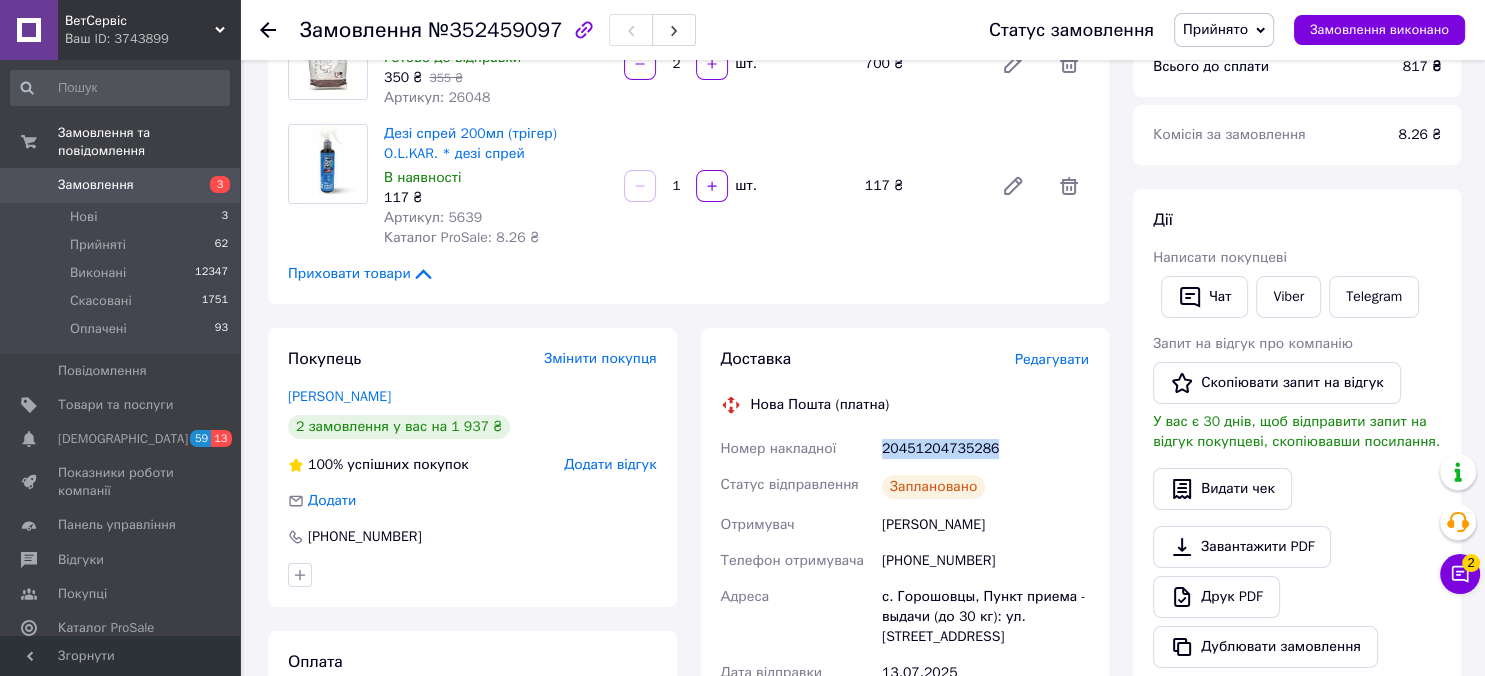 click on "20451204735286" at bounding box center (985, 449) 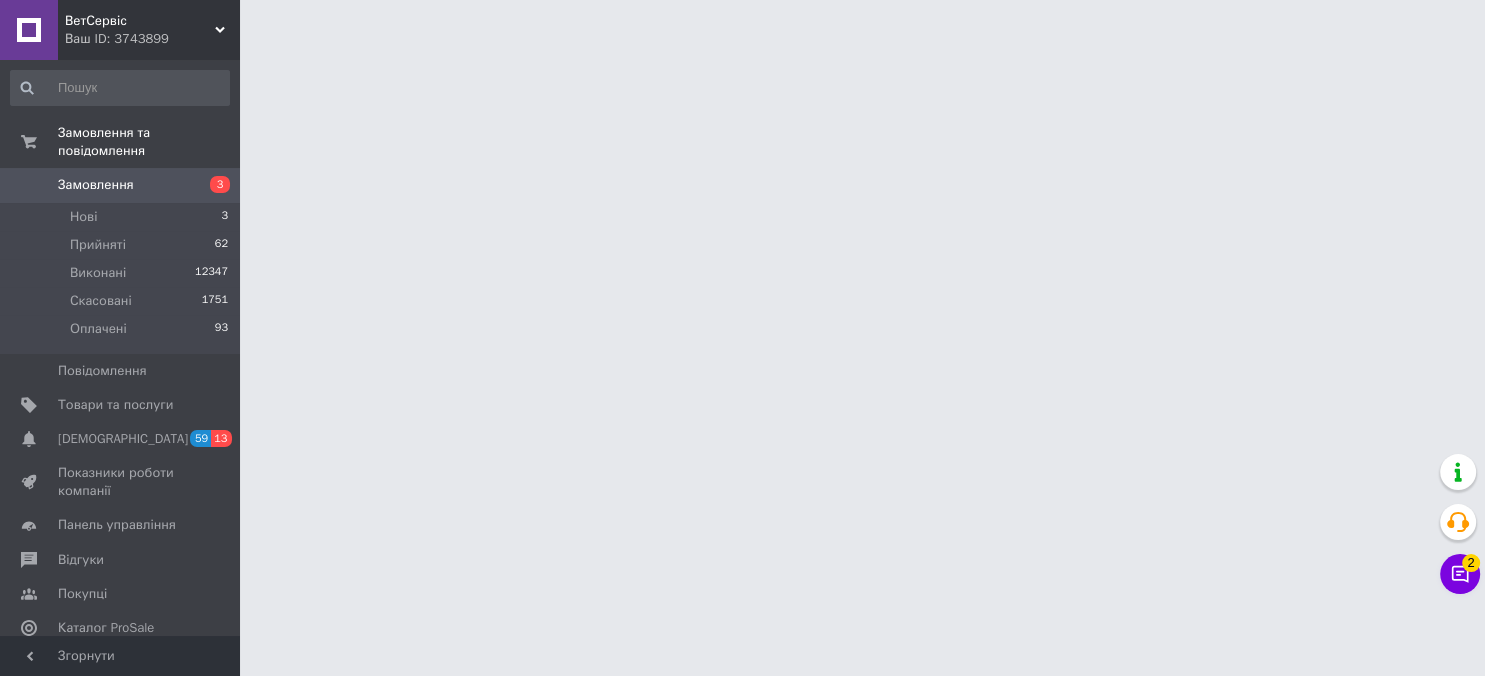 scroll, scrollTop: 0, scrollLeft: 0, axis: both 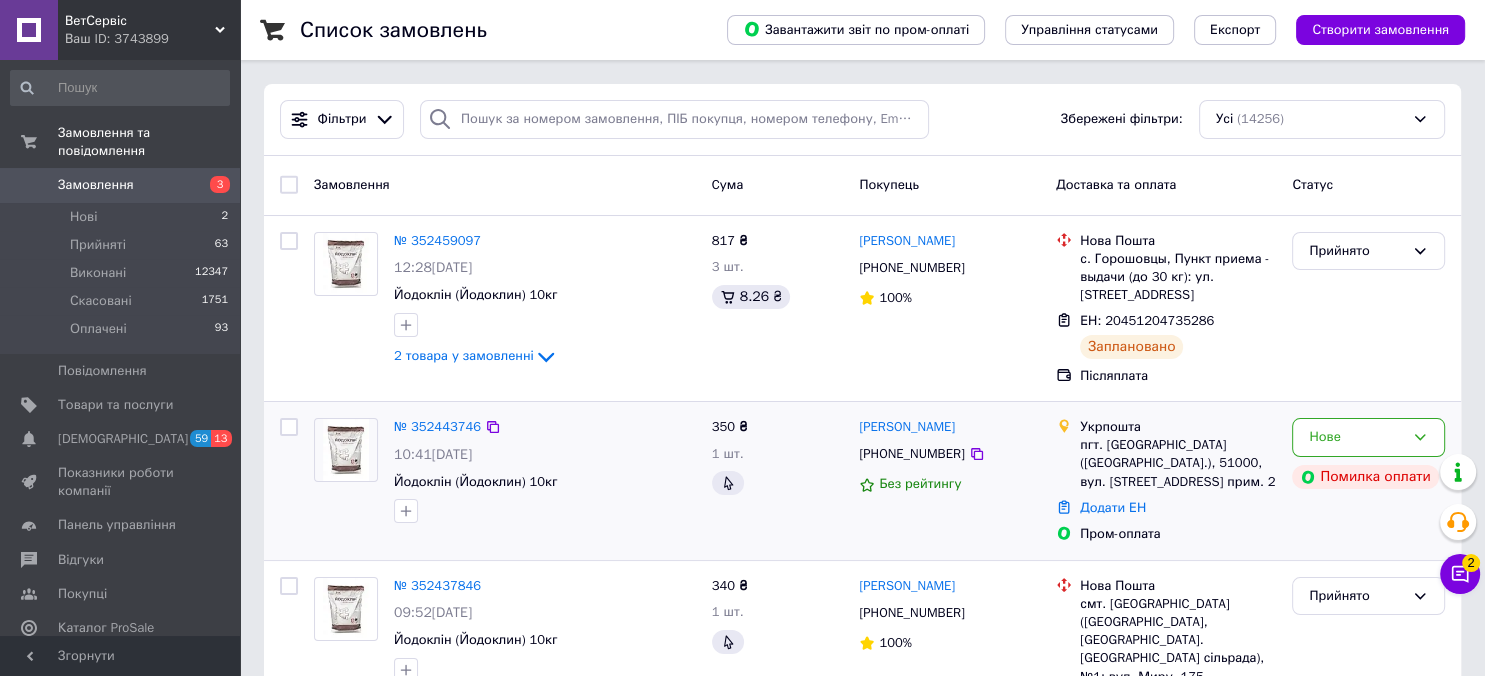 click on "№ 352443746" at bounding box center (437, 427) 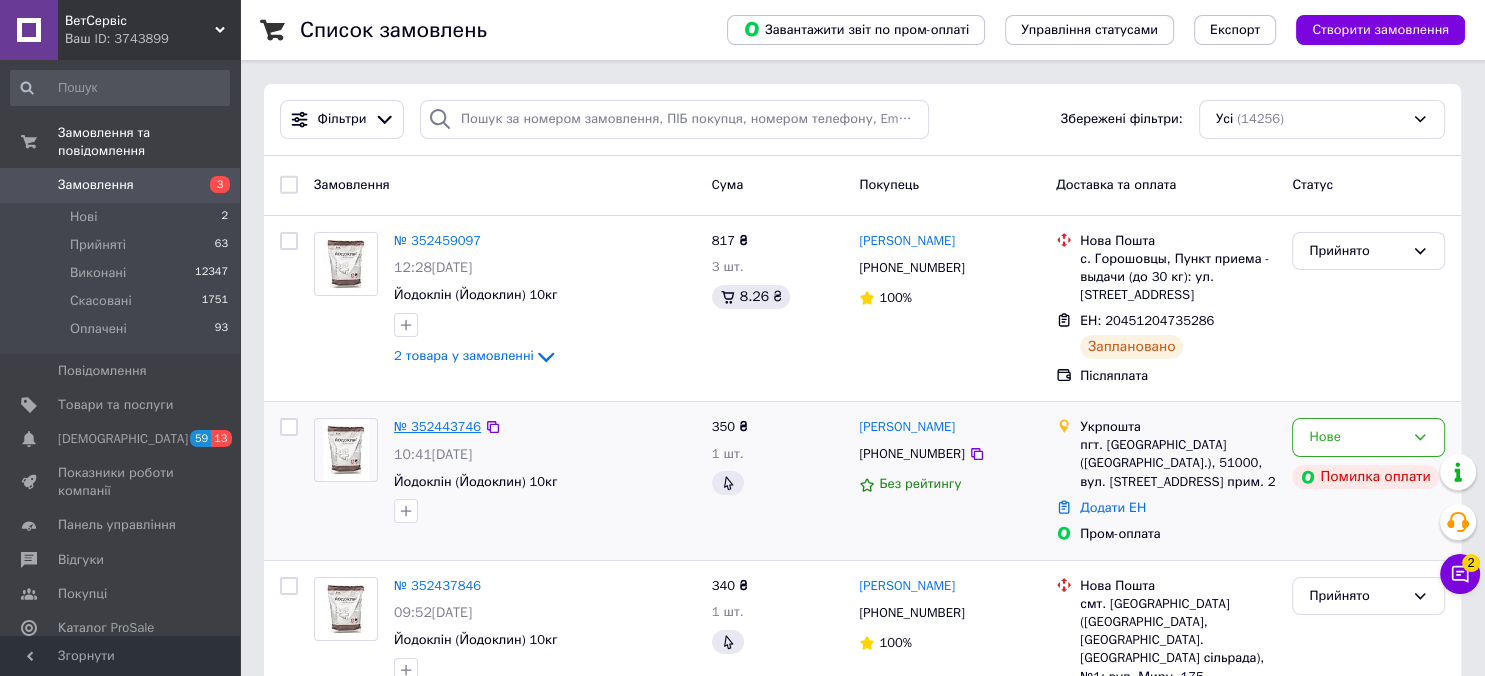 click on "№ 352443746" at bounding box center (437, 426) 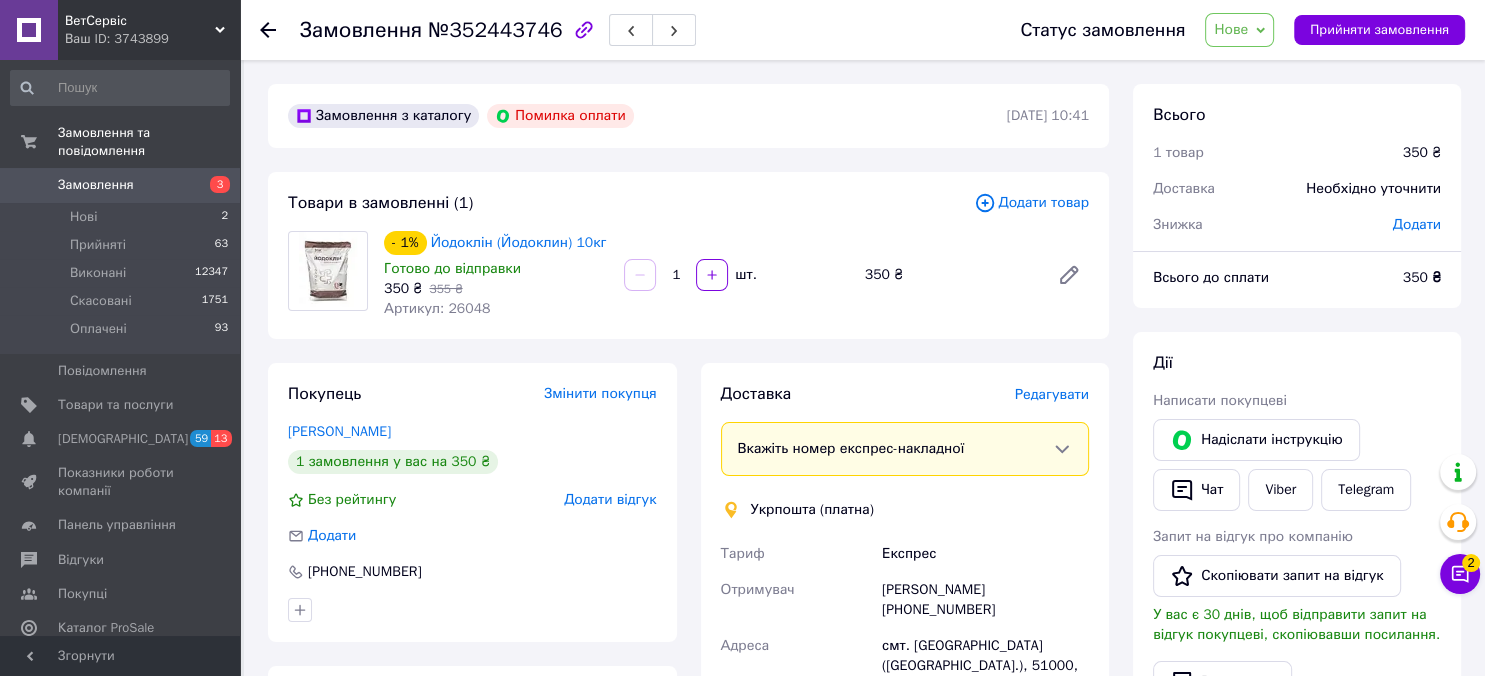 scroll, scrollTop: 316, scrollLeft: 0, axis: vertical 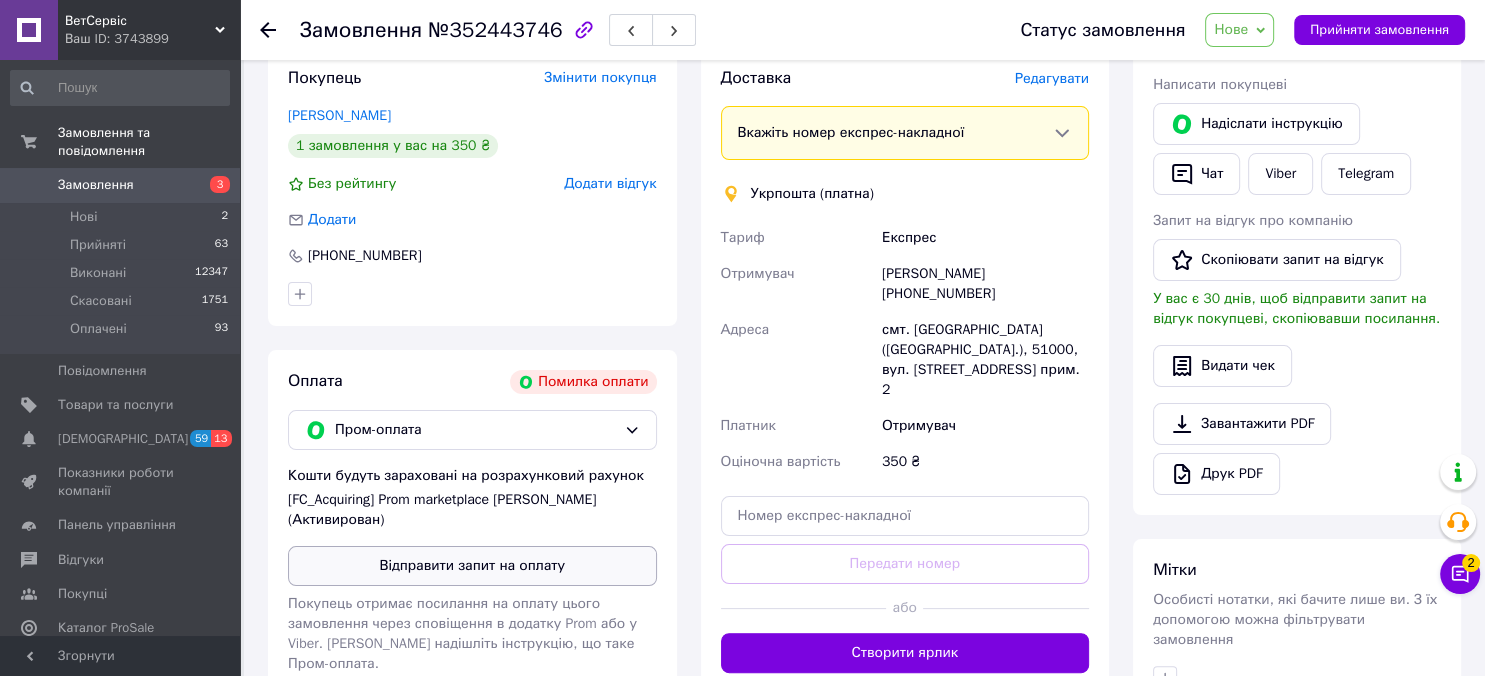 click on "Відправити запит на оплату" at bounding box center [472, 566] 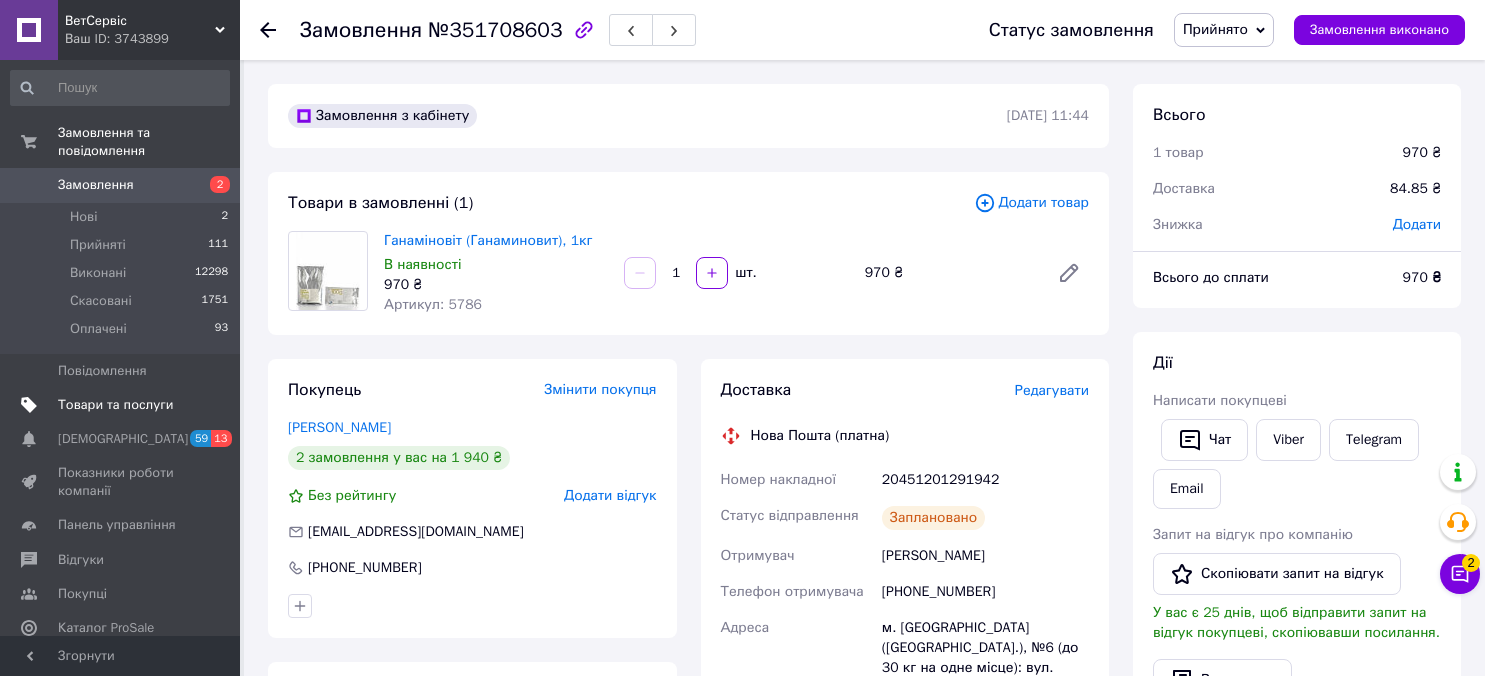 scroll, scrollTop: 0, scrollLeft: 0, axis: both 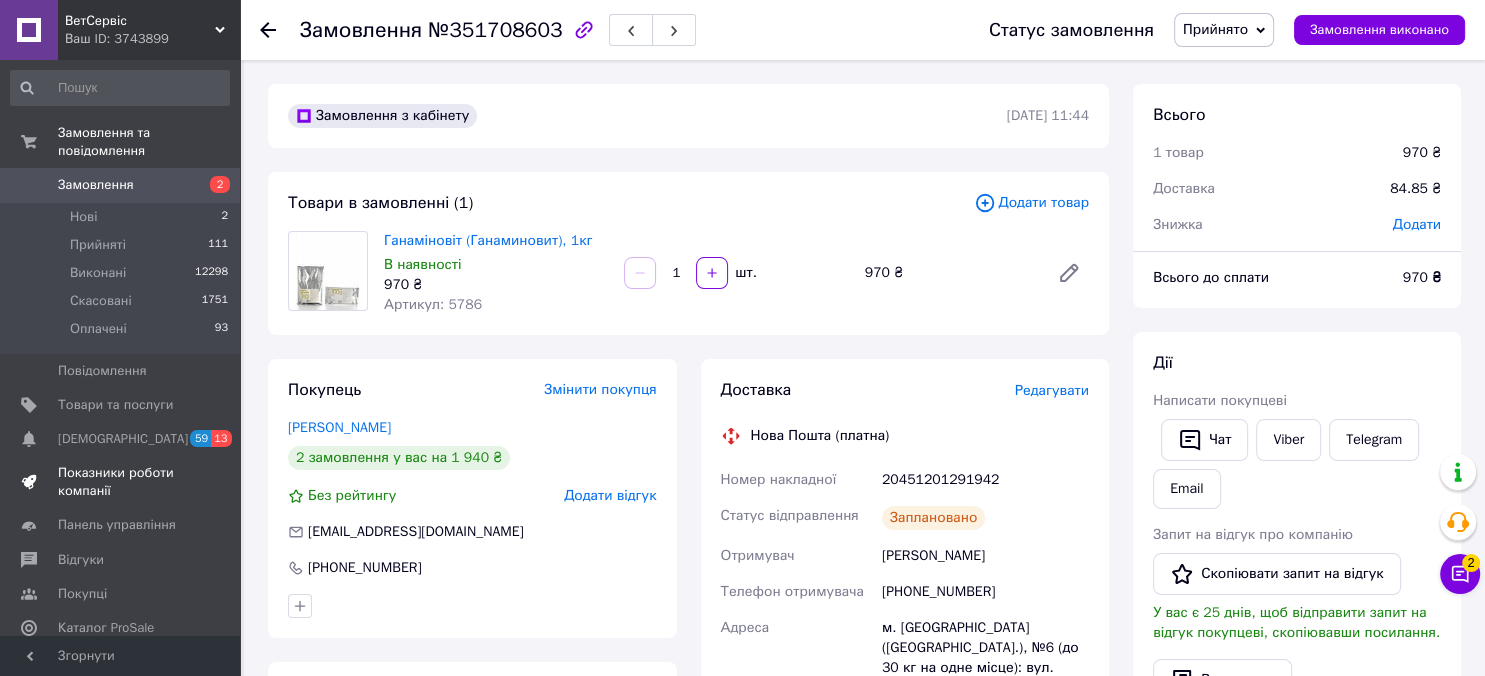click on "Показники роботи компанії" at bounding box center (121, 482) 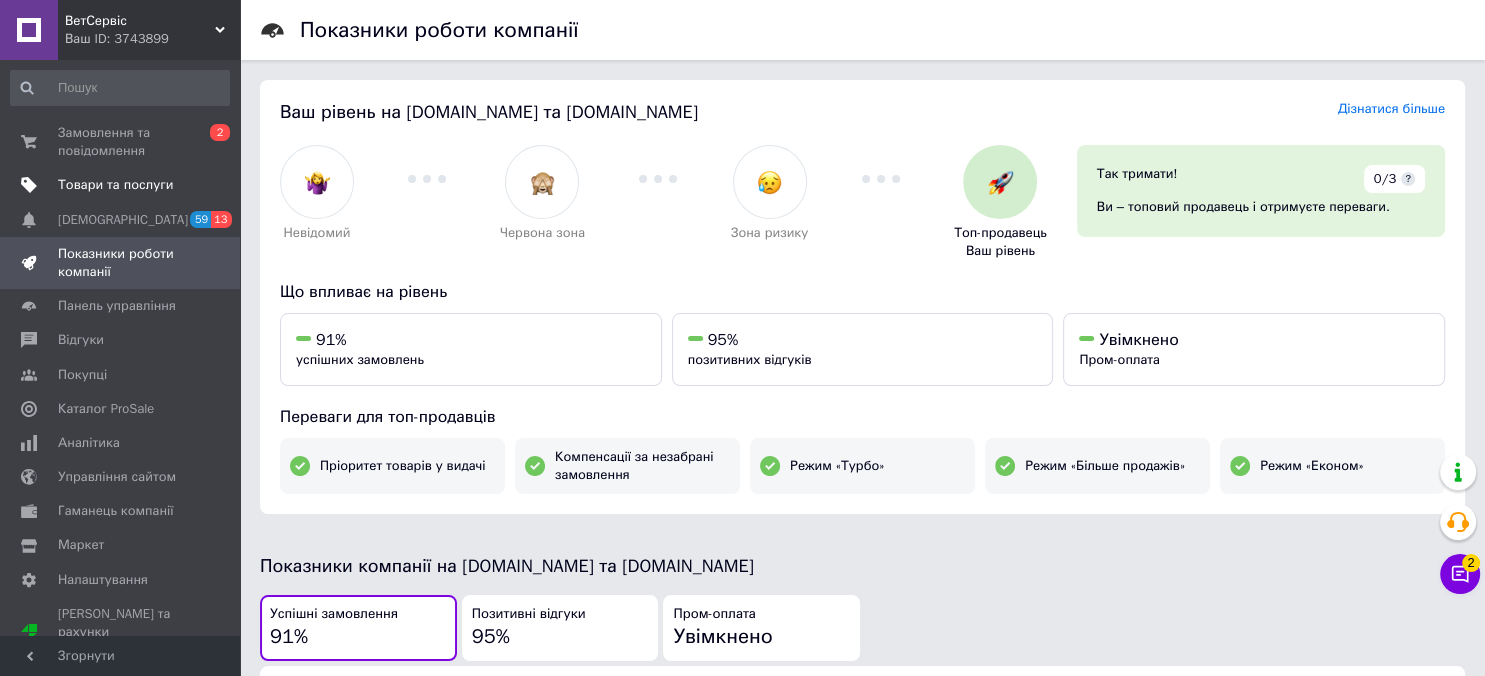 click on "Товари та послуги" at bounding box center (115, 185) 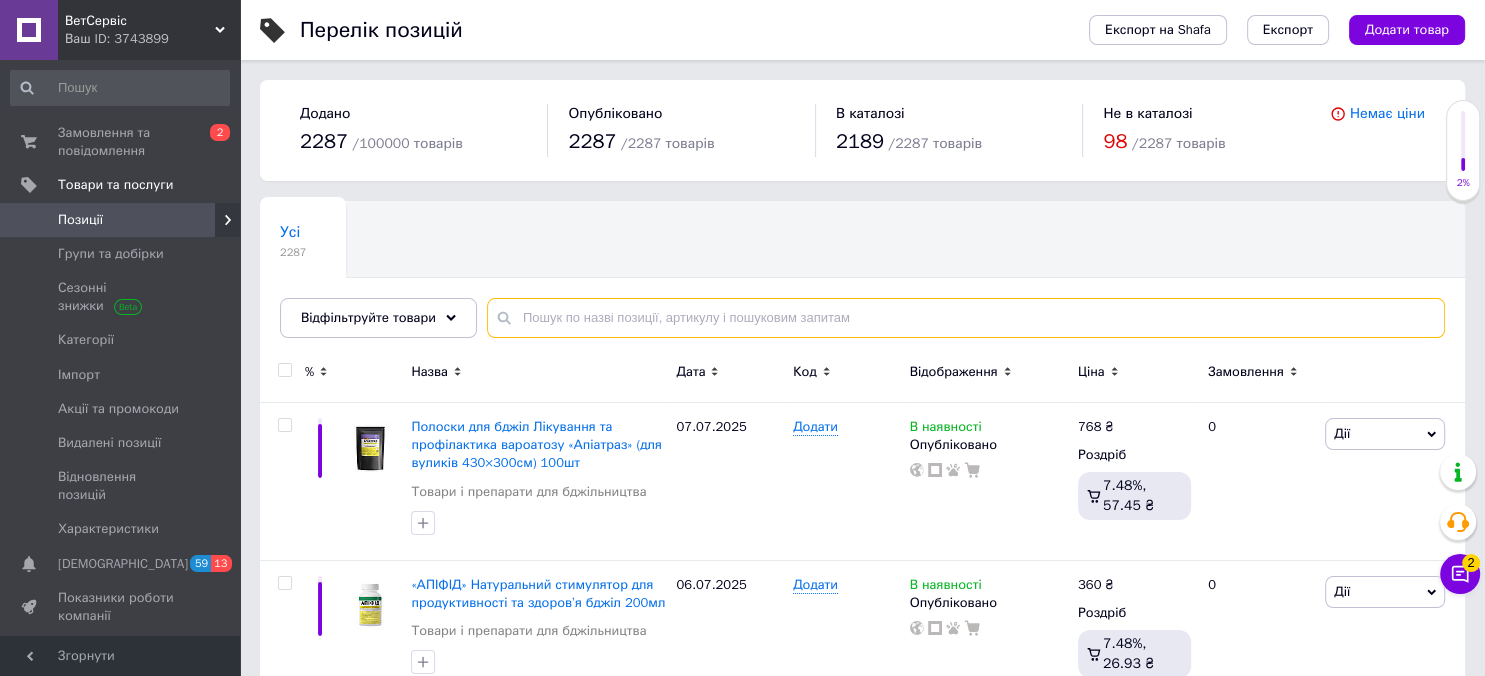 click at bounding box center [966, 318] 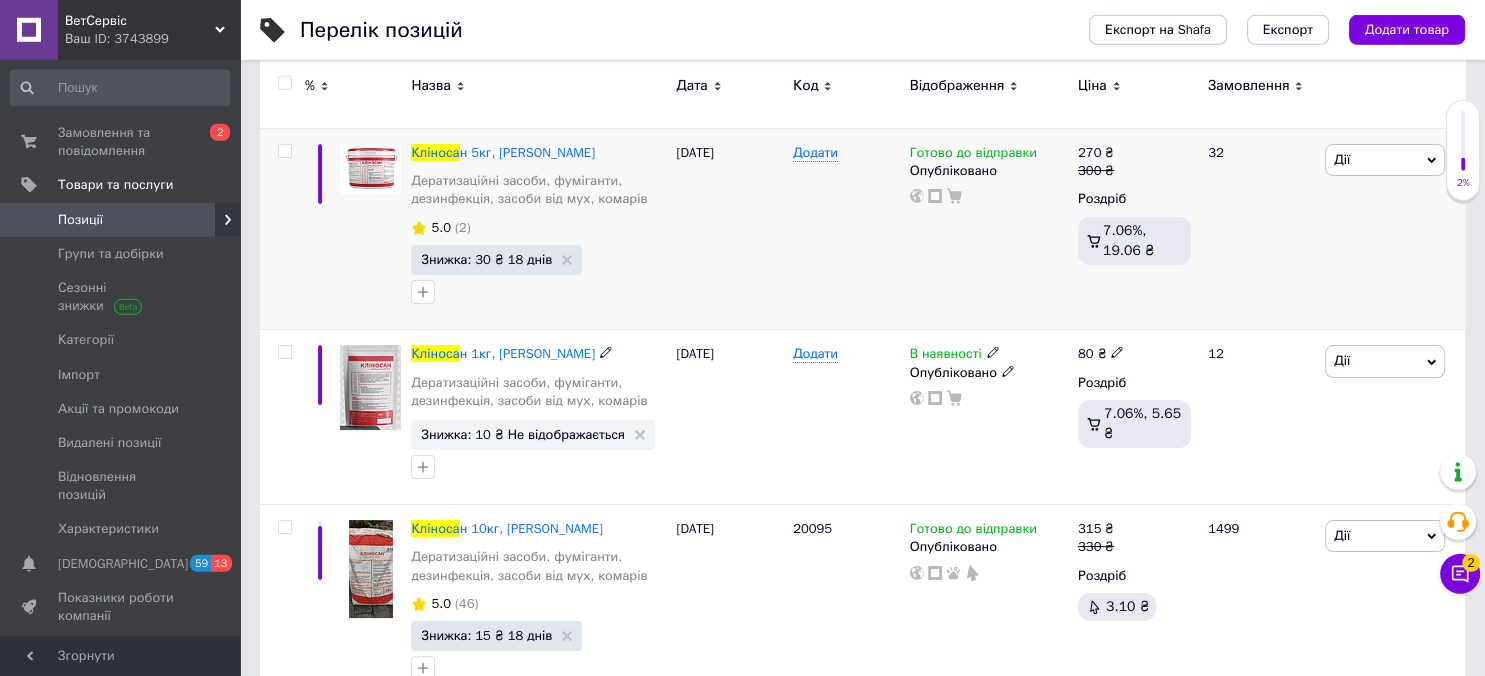 scroll, scrollTop: 316, scrollLeft: 0, axis: vertical 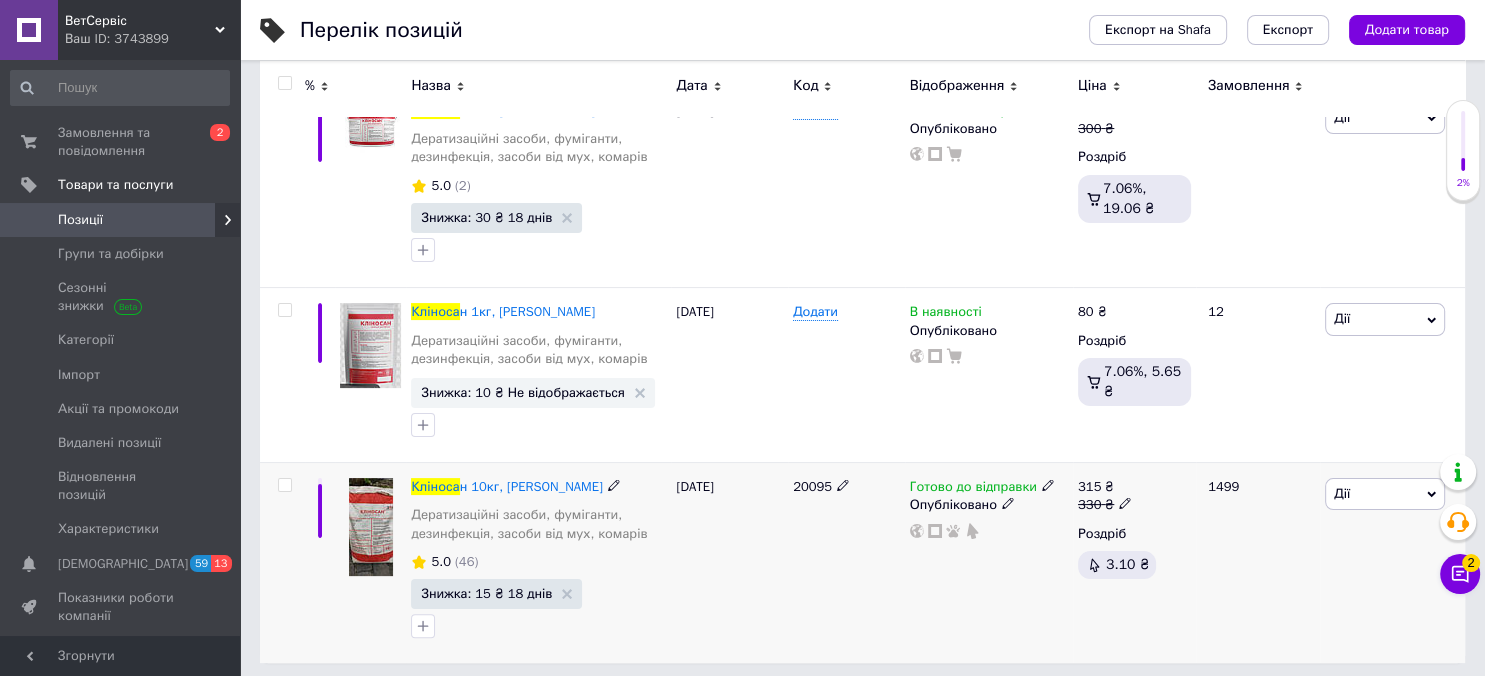 type on "кліноса" 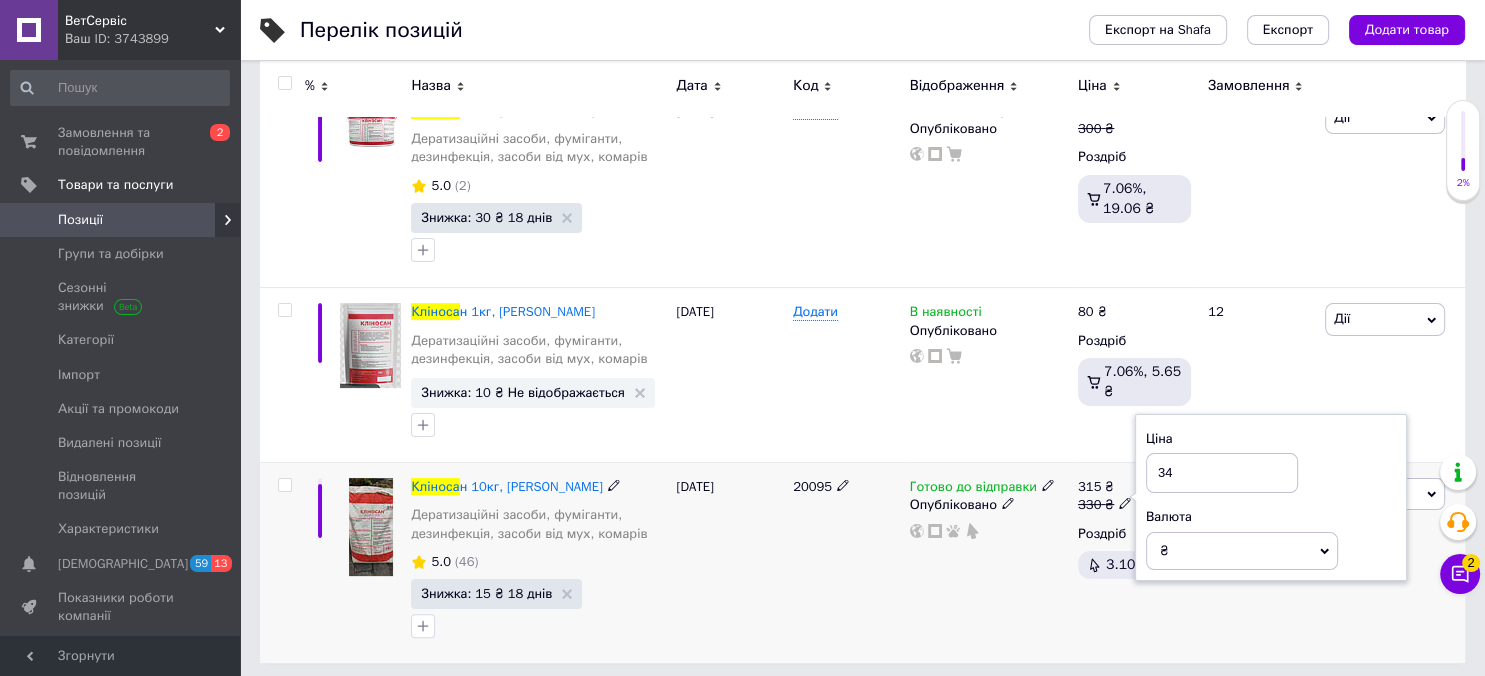 type on "340" 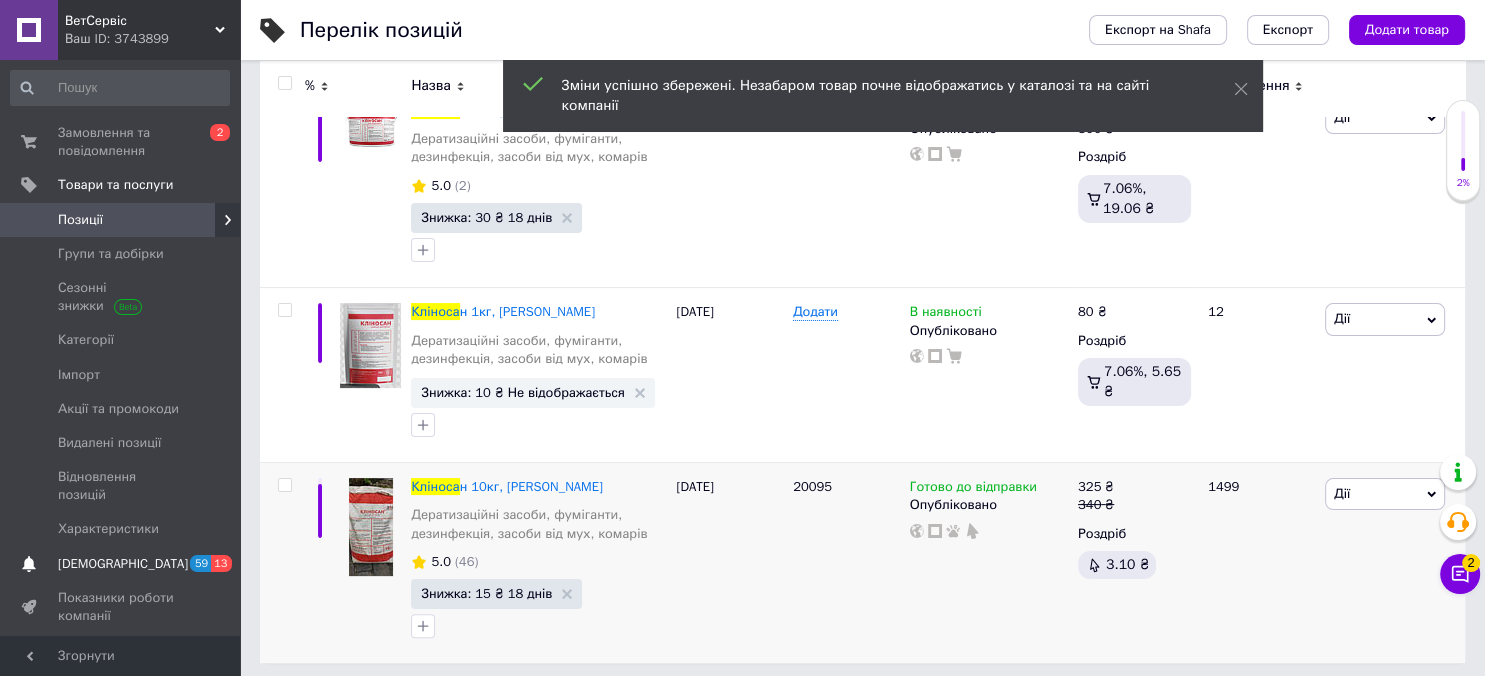 click on "[DEMOGRAPHIC_DATA]" at bounding box center [121, 564] 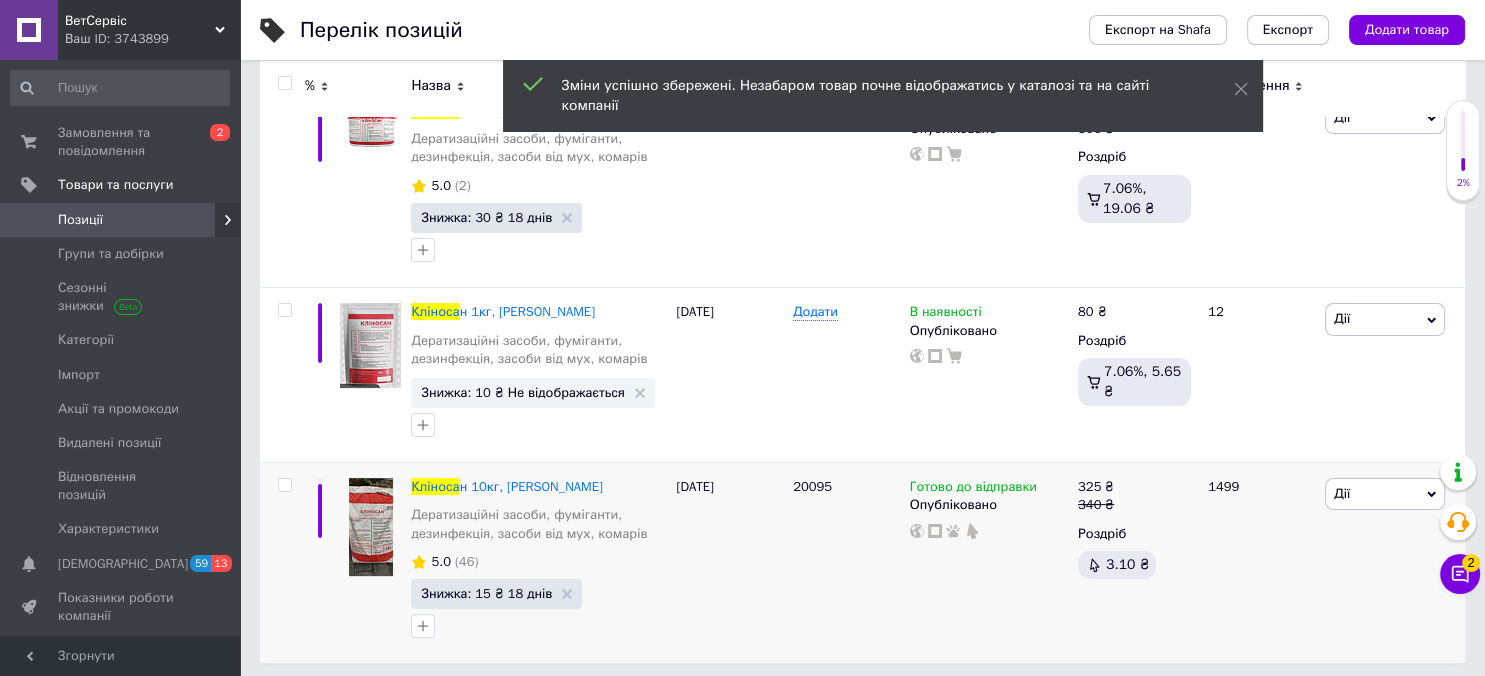 scroll, scrollTop: 0, scrollLeft: 0, axis: both 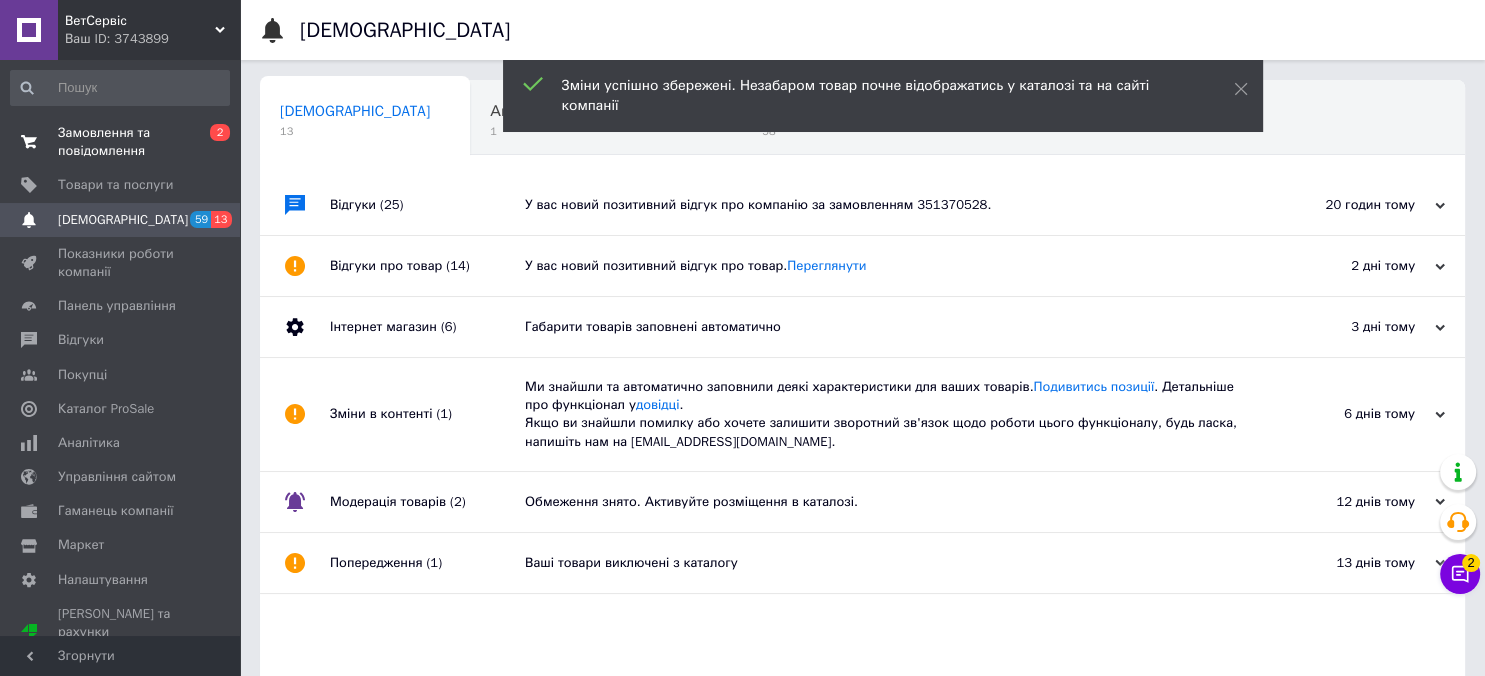 click on "Замовлення та повідомлення" at bounding box center [121, 142] 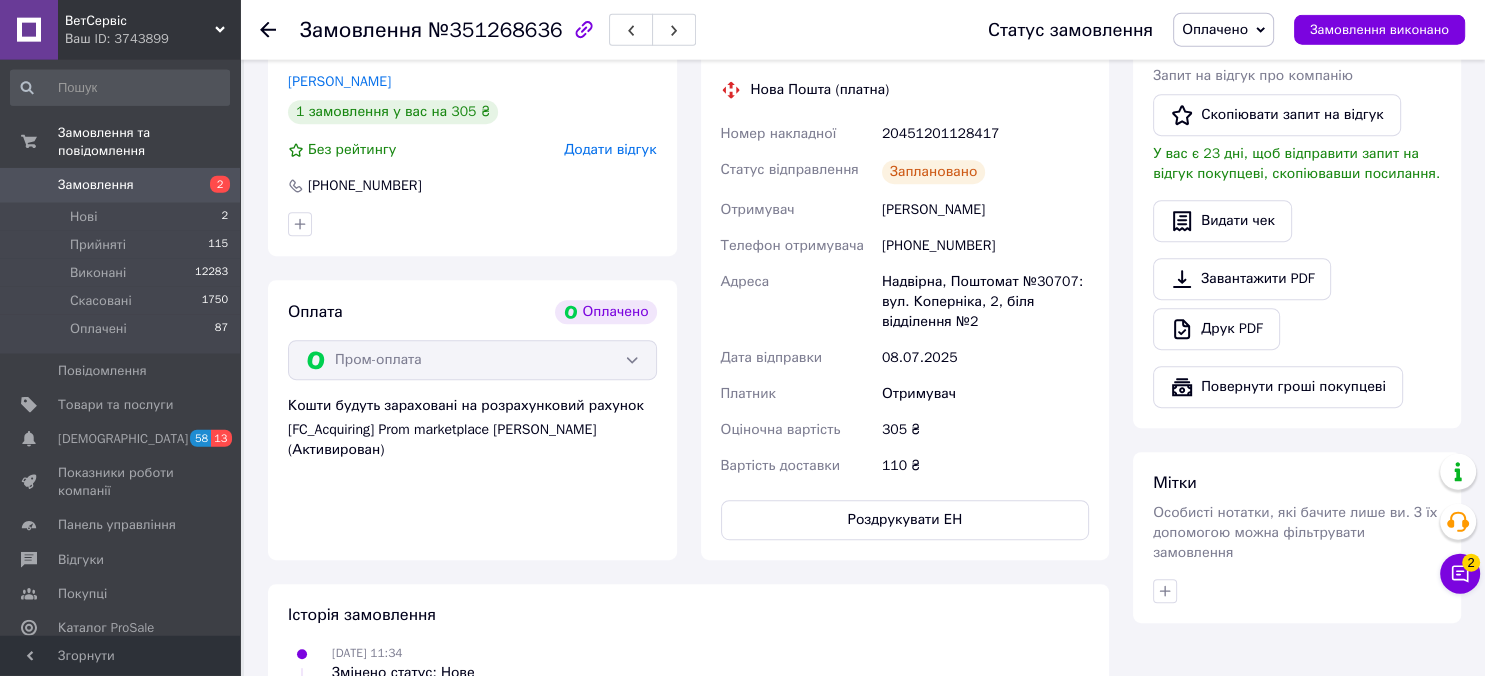 scroll, scrollTop: 844, scrollLeft: 0, axis: vertical 